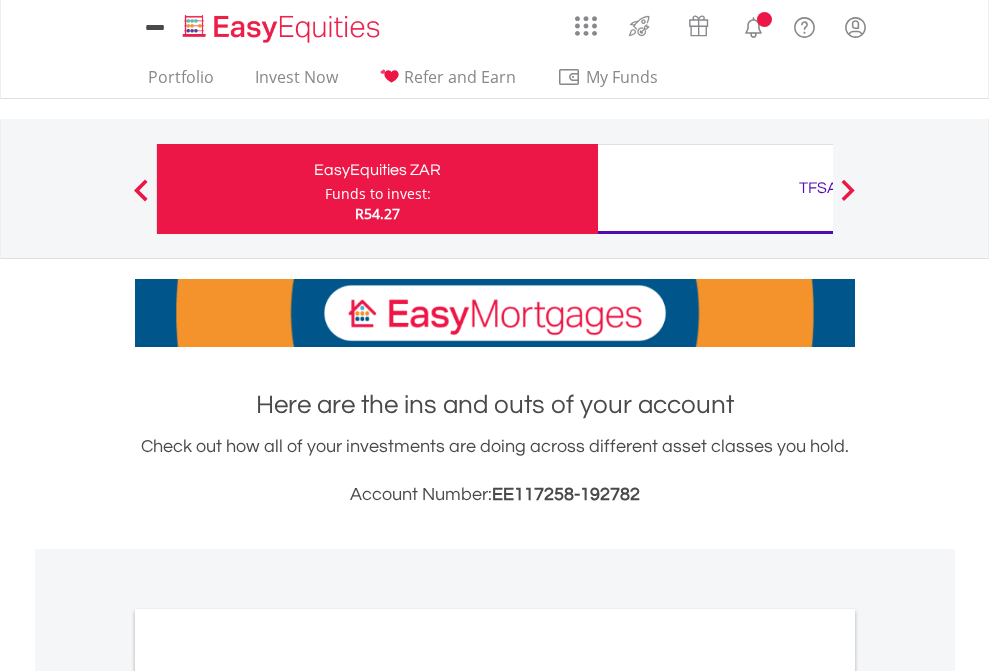 scroll, scrollTop: 0, scrollLeft: 0, axis: both 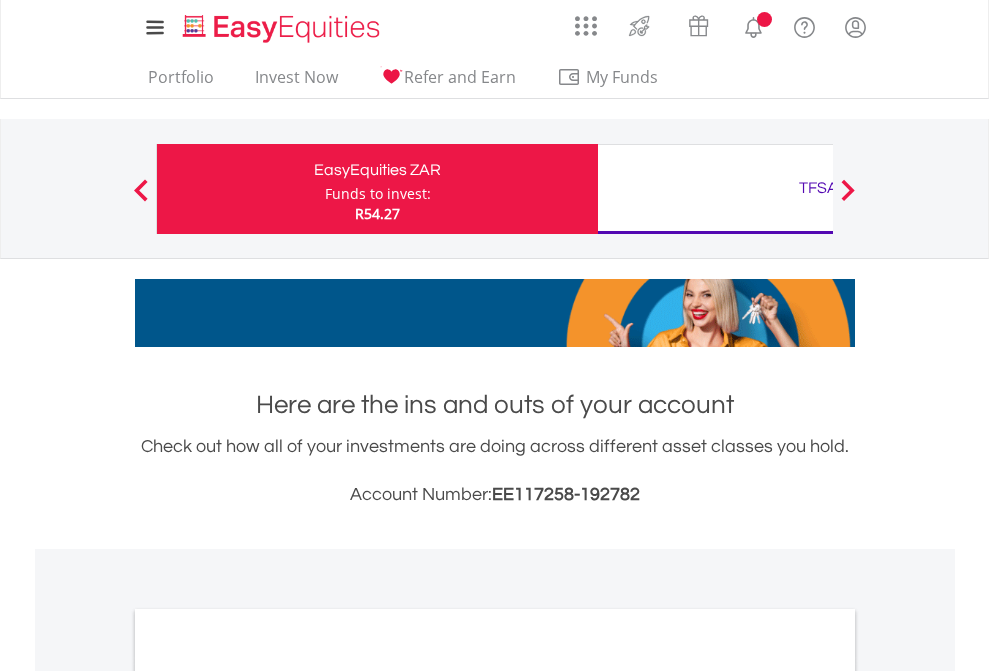click on "Funds to invest:" at bounding box center [378, 194] 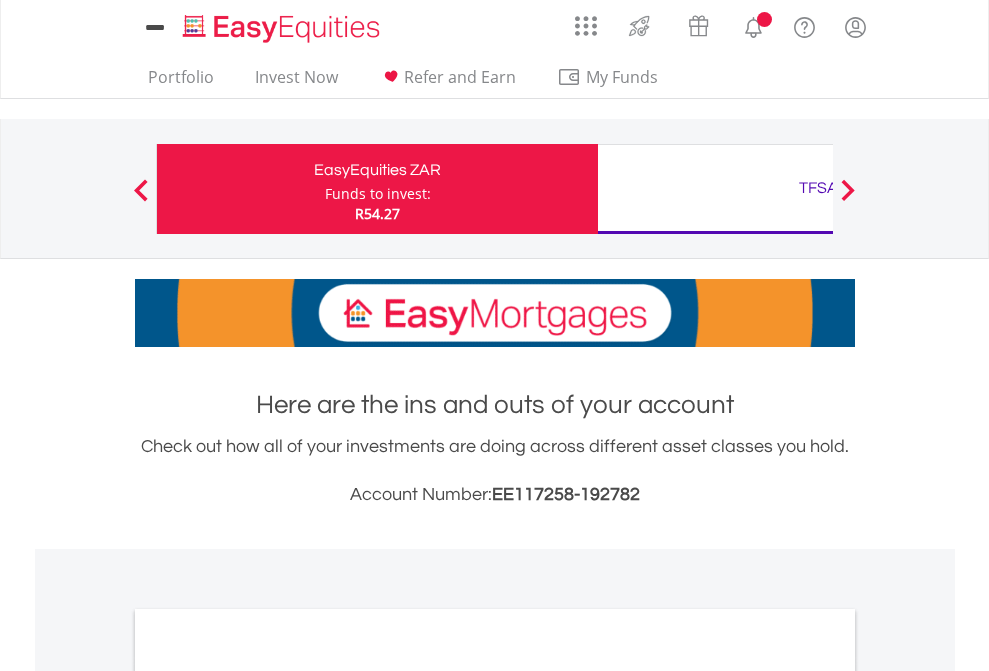 scroll, scrollTop: 0, scrollLeft: 0, axis: both 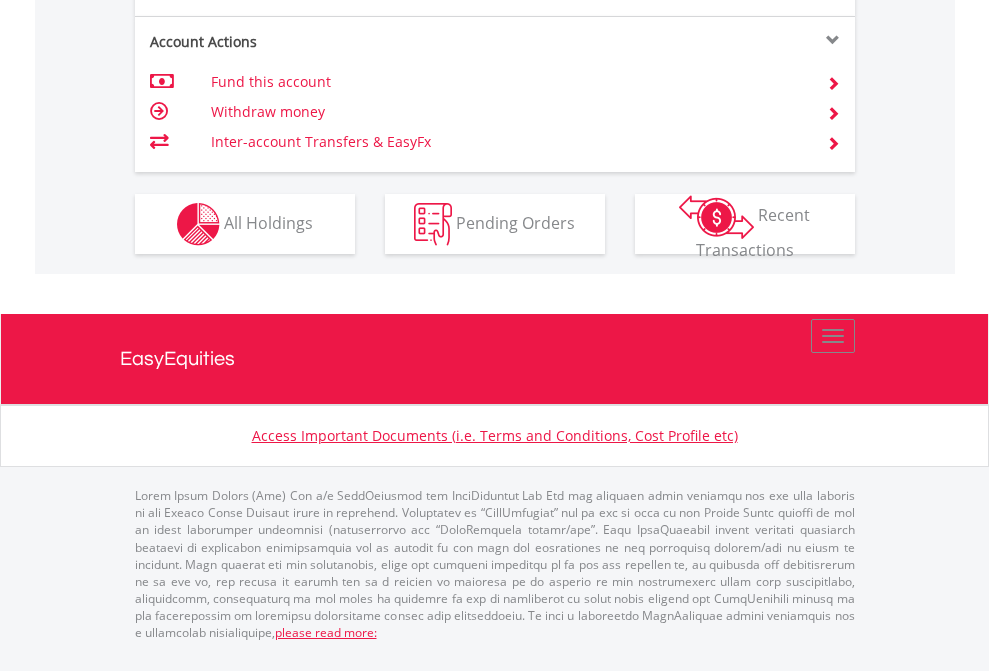 click on "Investment types" at bounding box center [706, -337] 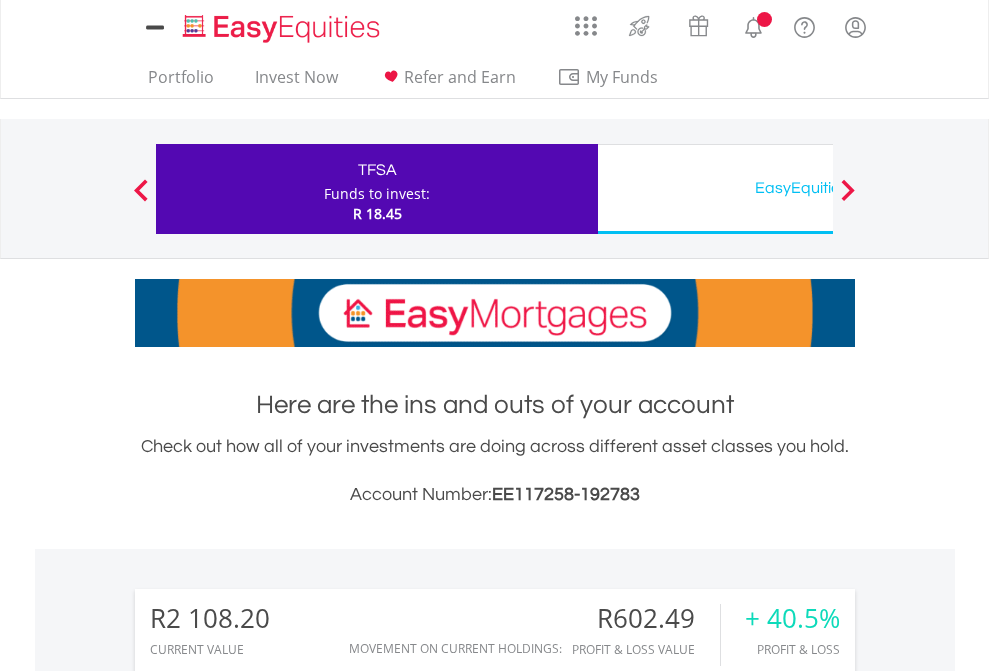 scroll, scrollTop: 0, scrollLeft: 0, axis: both 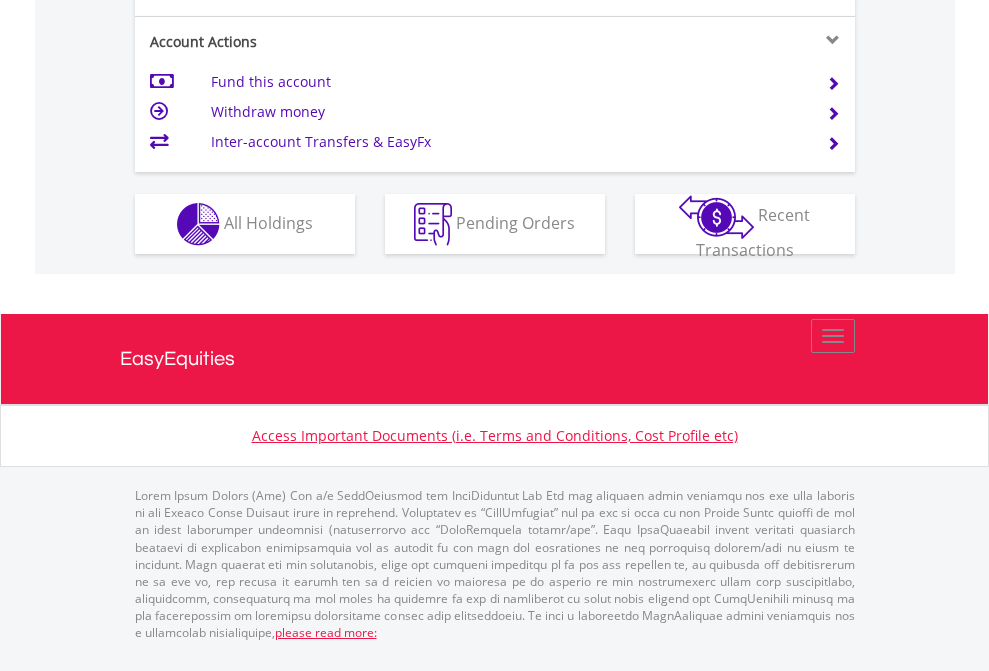 click on "Investment types" at bounding box center (706, -337) 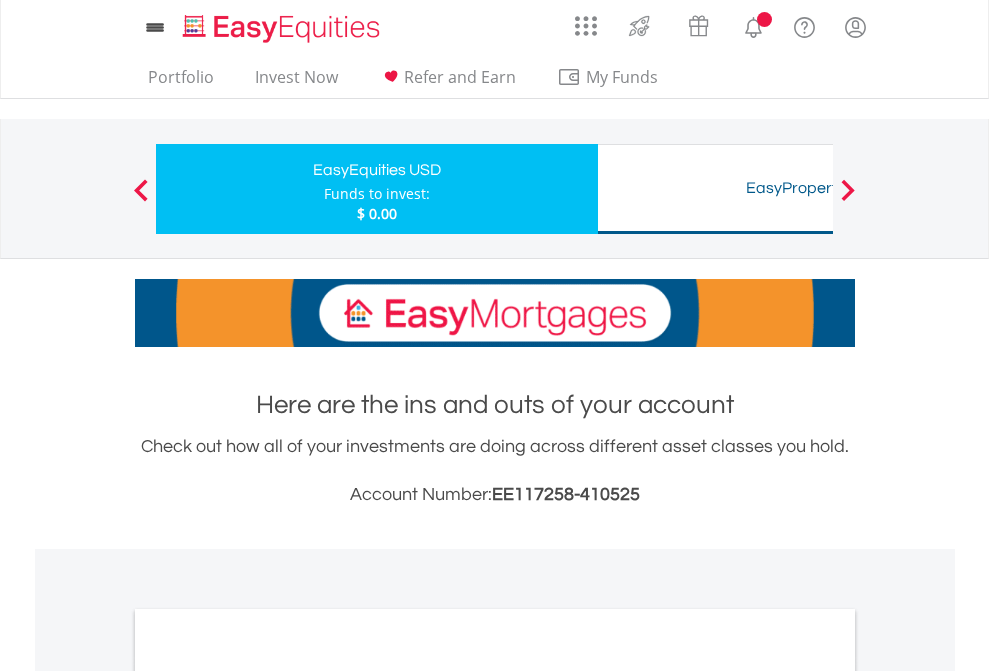 scroll, scrollTop: 0, scrollLeft: 0, axis: both 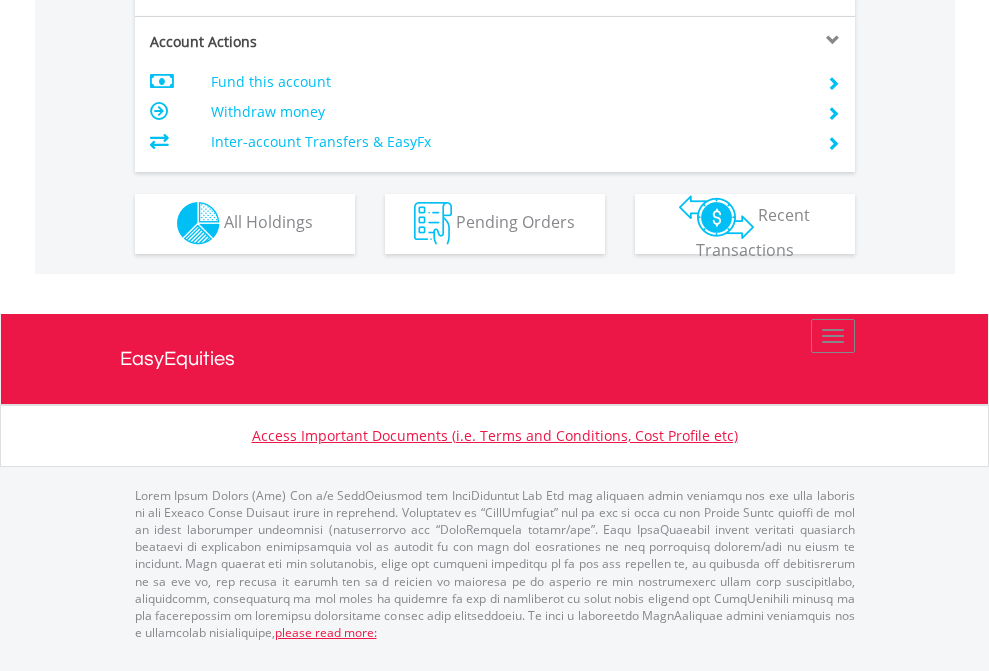 click on "Investment types" at bounding box center (706, -353) 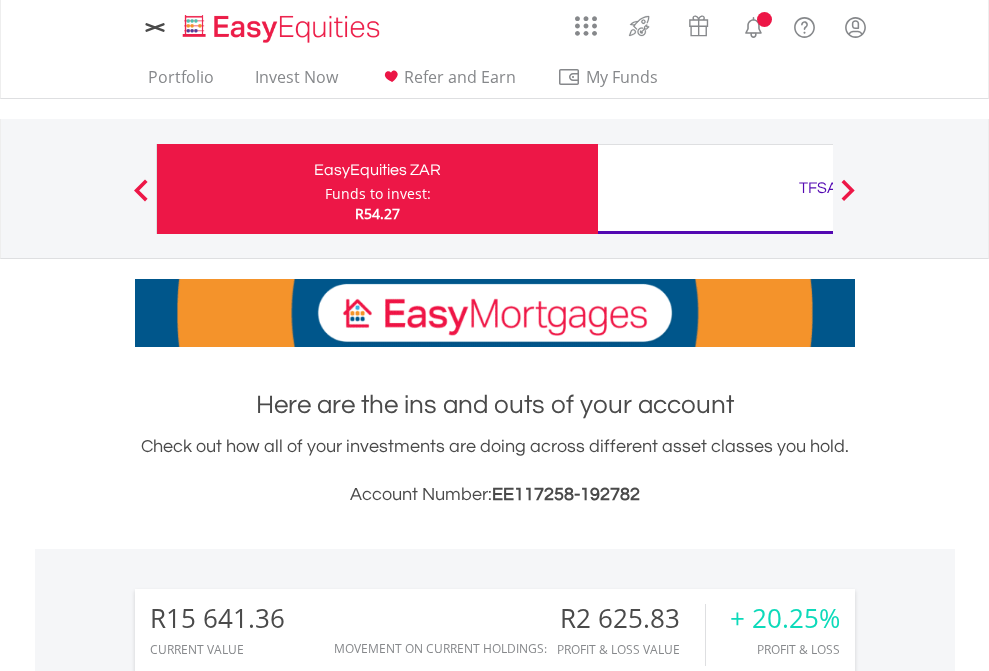 scroll, scrollTop: 0, scrollLeft: 0, axis: both 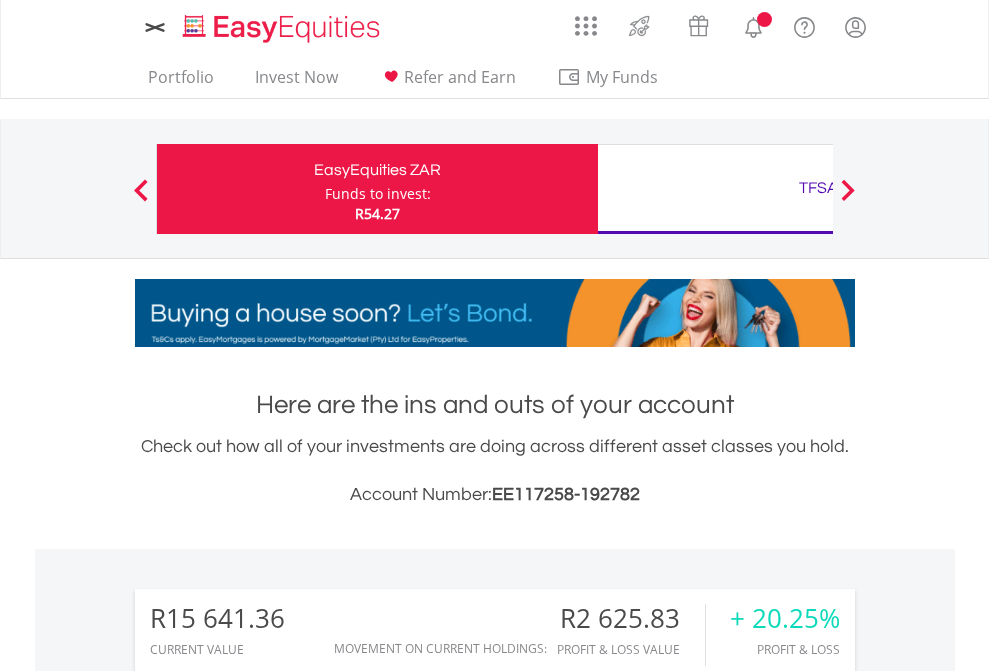 click on "All Holdings" at bounding box center (268, 1546) 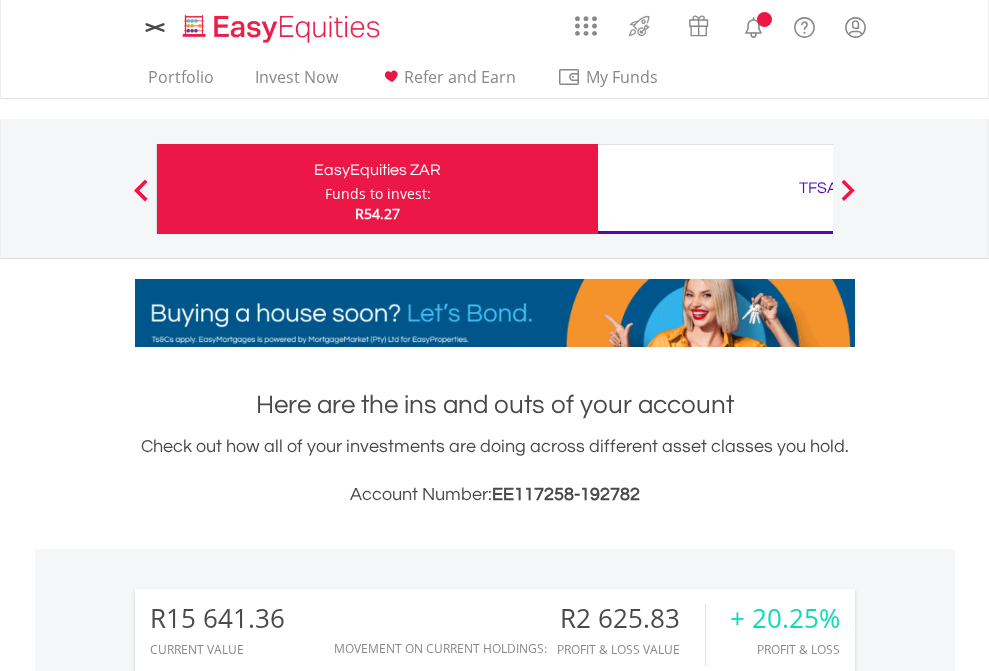 scroll, scrollTop: 999808, scrollLeft: 999687, axis: both 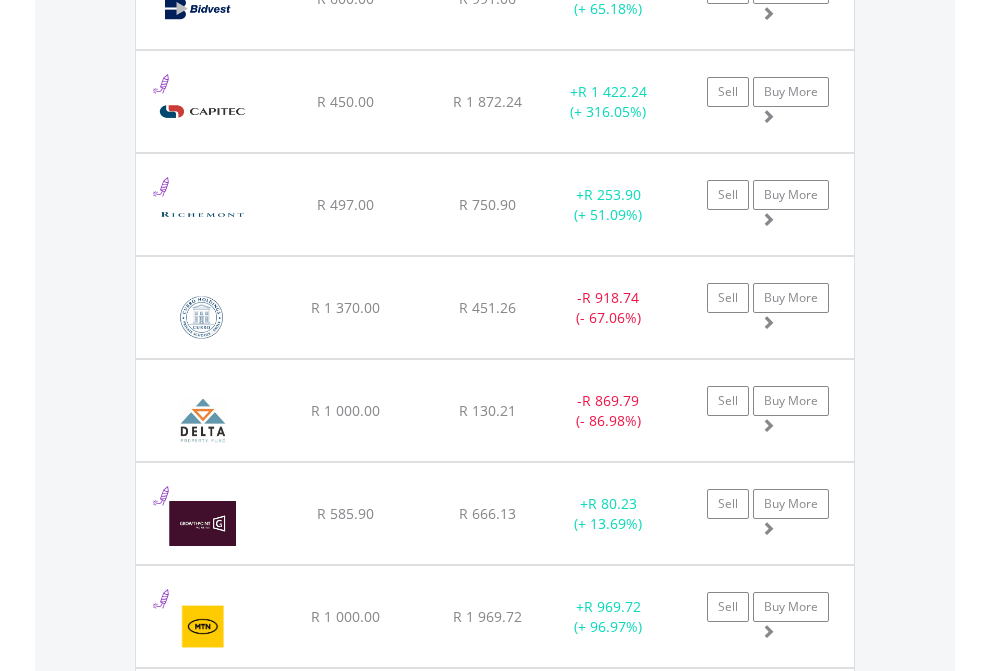 click on "TFSA" at bounding box center (818, -2116) 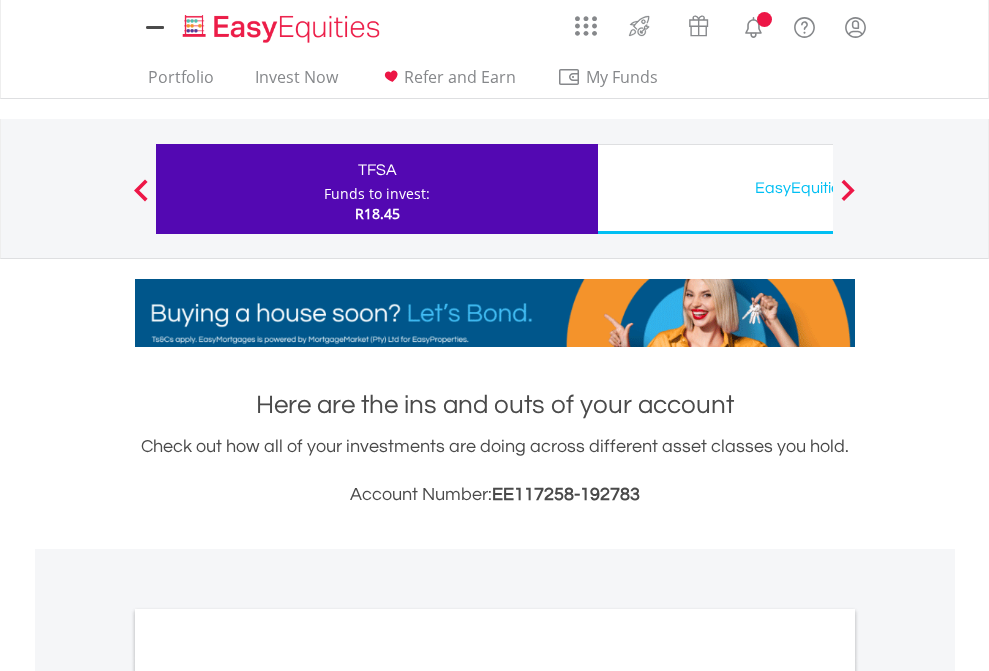 scroll, scrollTop: 1202, scrollLeft: 0, axis: vertical 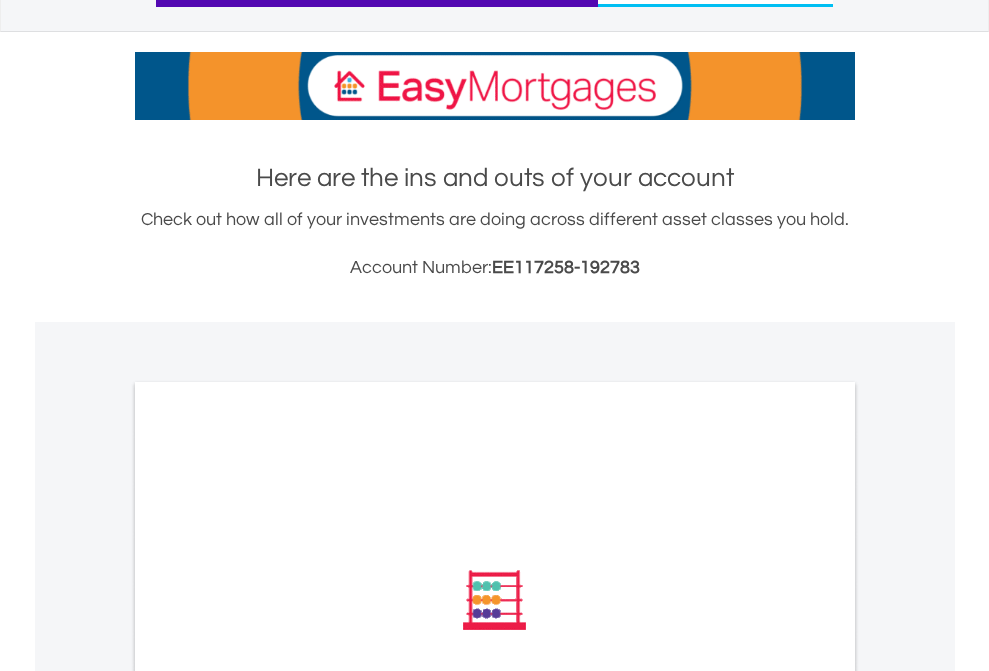 click on "All Holdings" at bounding box center (268, 869) 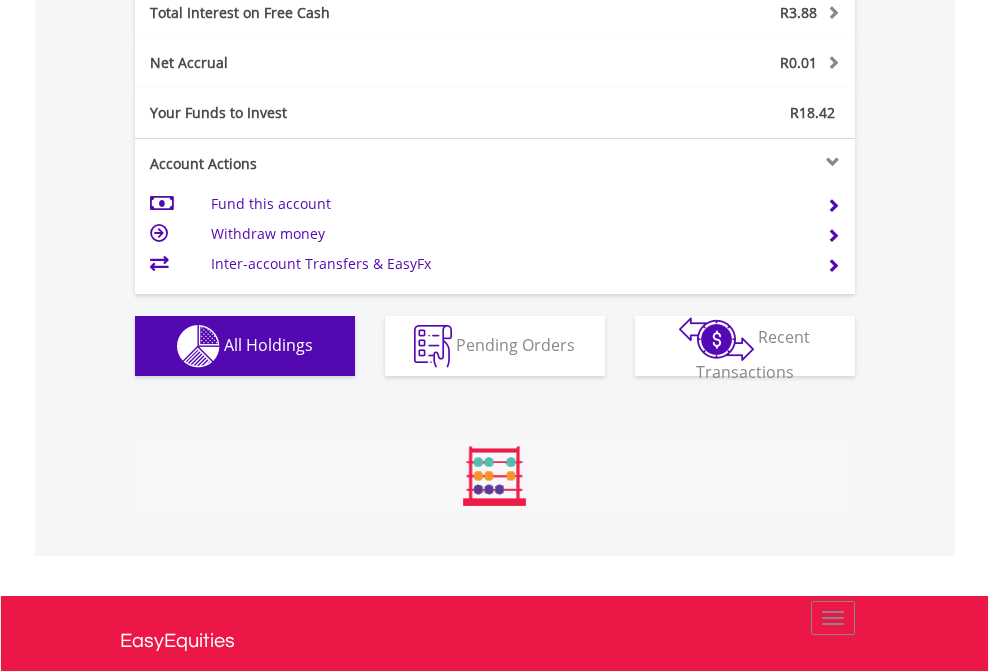 scroll, scrollTop: 999808, scrollLeft: 999687, axis: both 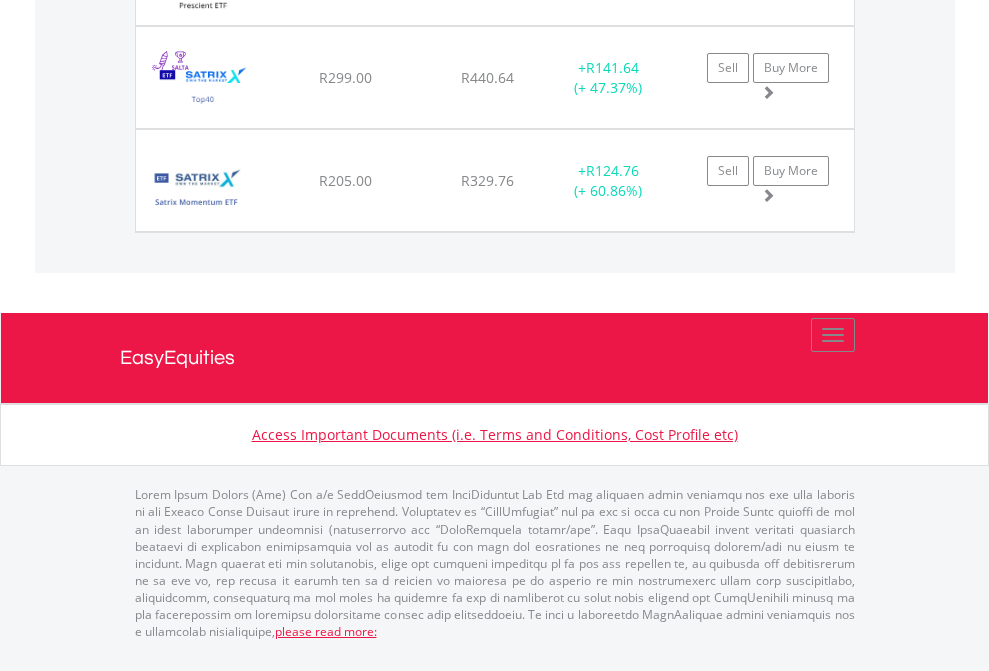 click on "EasyEquities USD" at bounding box center (818, -1831) 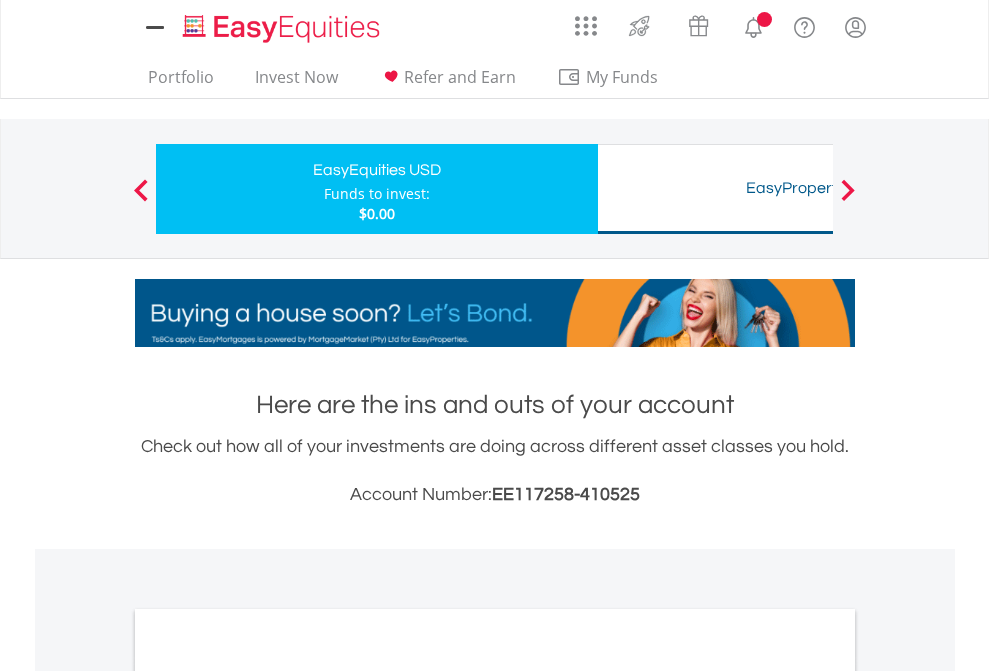 scroll, scrollTop: 0, scrollLeft: 0, axis: both 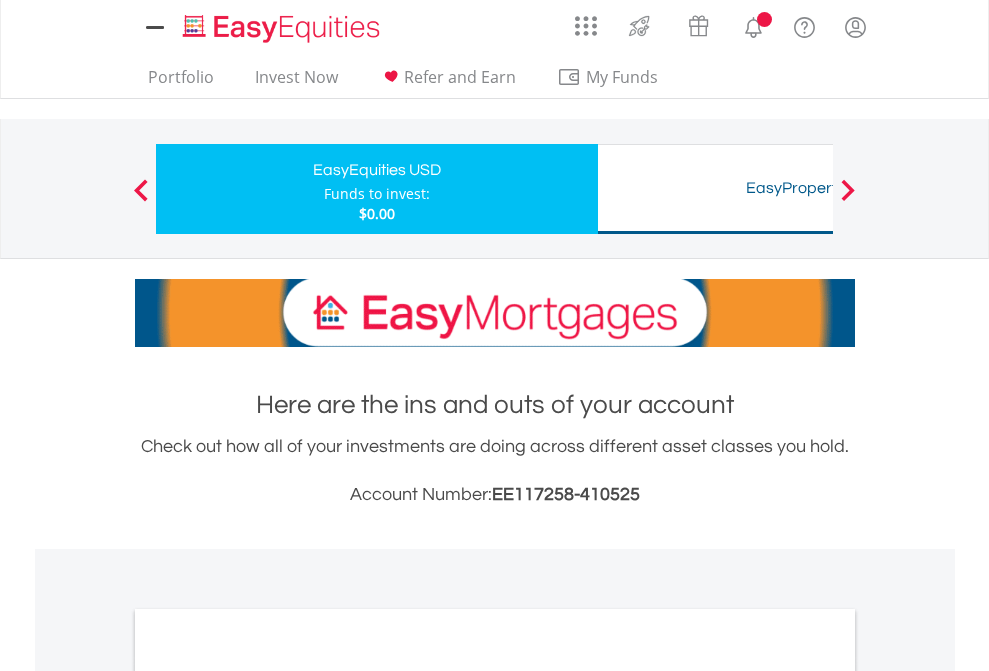 click on "All Holdings" at bounding box center (268, 1096) 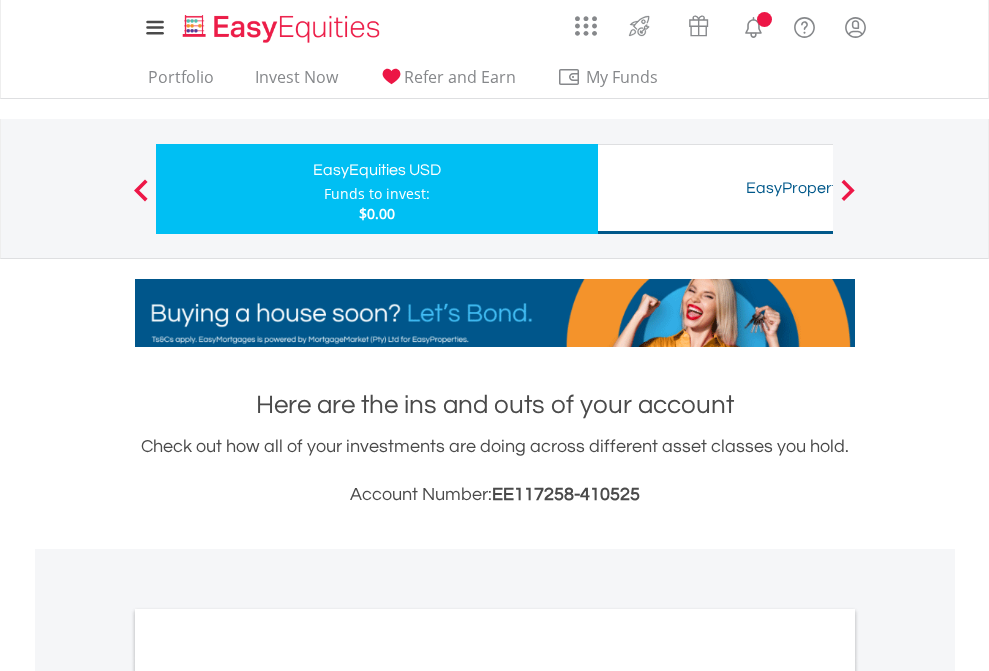 scroll, scrollTop: 1202, scrollLeft: 0, axis: vertical 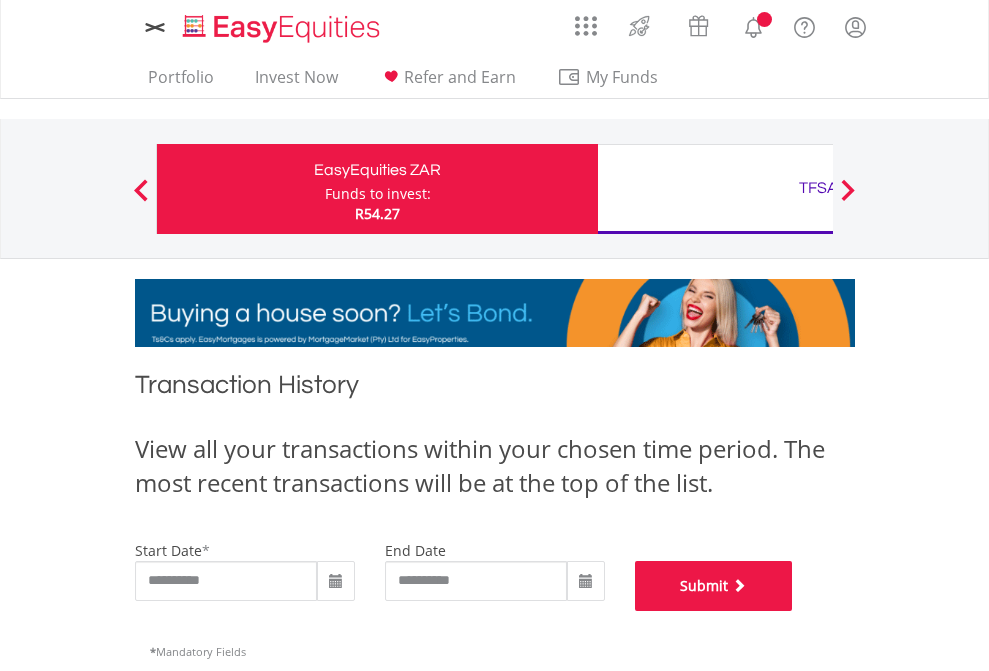 click on "Submit" at bounding box center [714, 586] 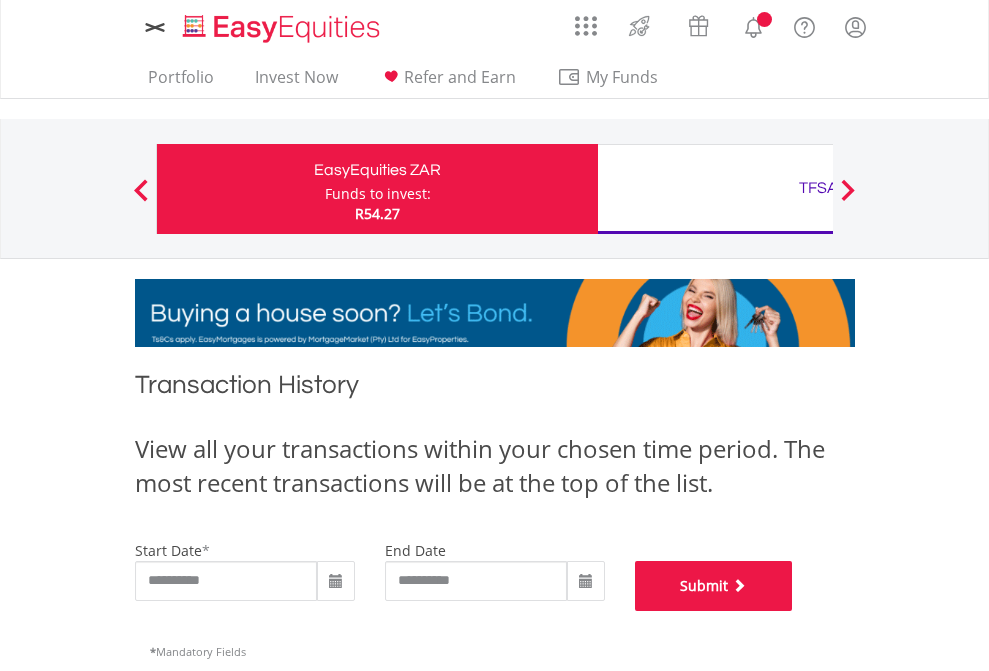 scroll, scrollTop: 811, scrollLeft: 0, axis: vertical 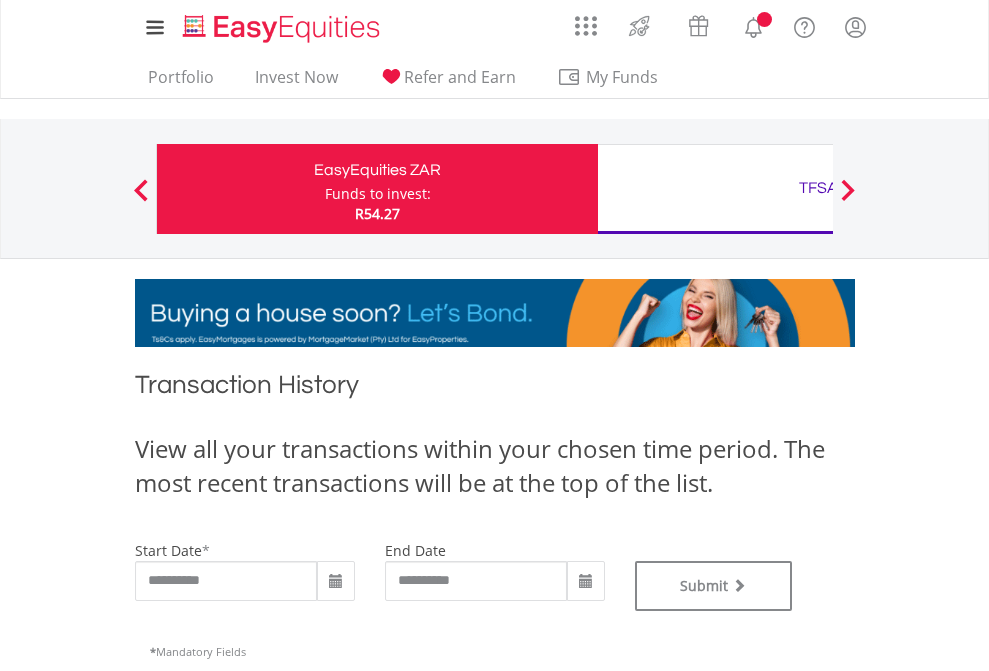 click on "TFSA" at bounding box center [818, 188] 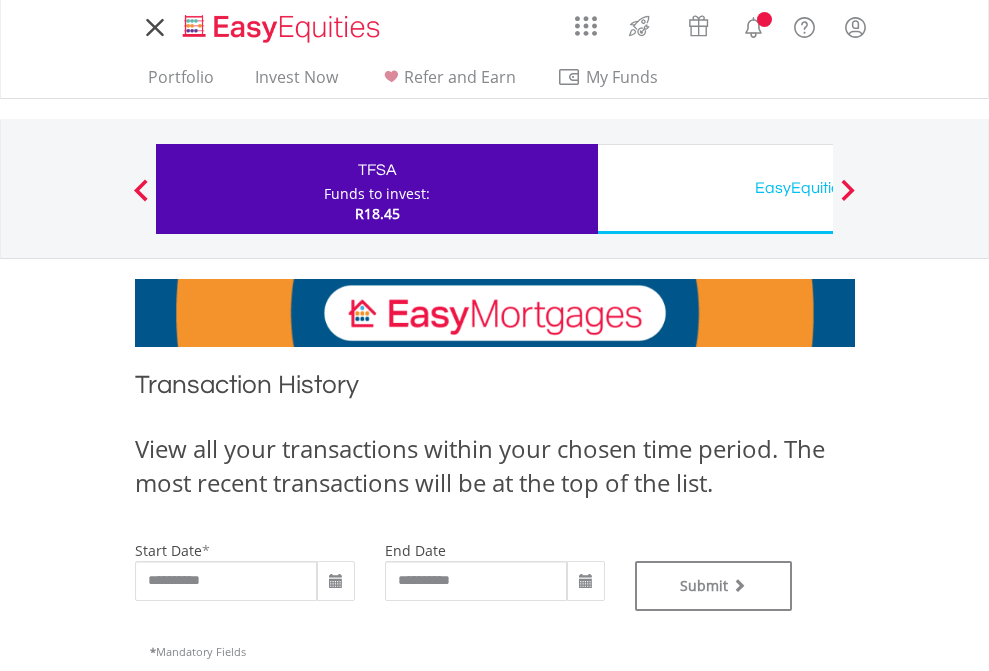scroll, scrollTop: 0, scrollLeft: 0, axis: both 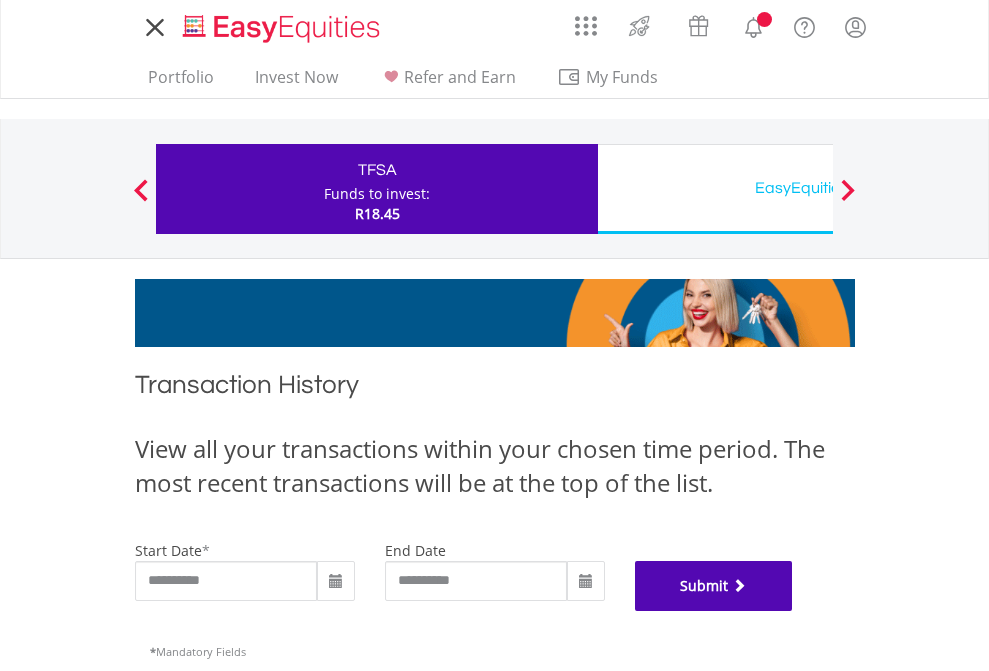 click on "Submit" at bounding box center [714, 586] 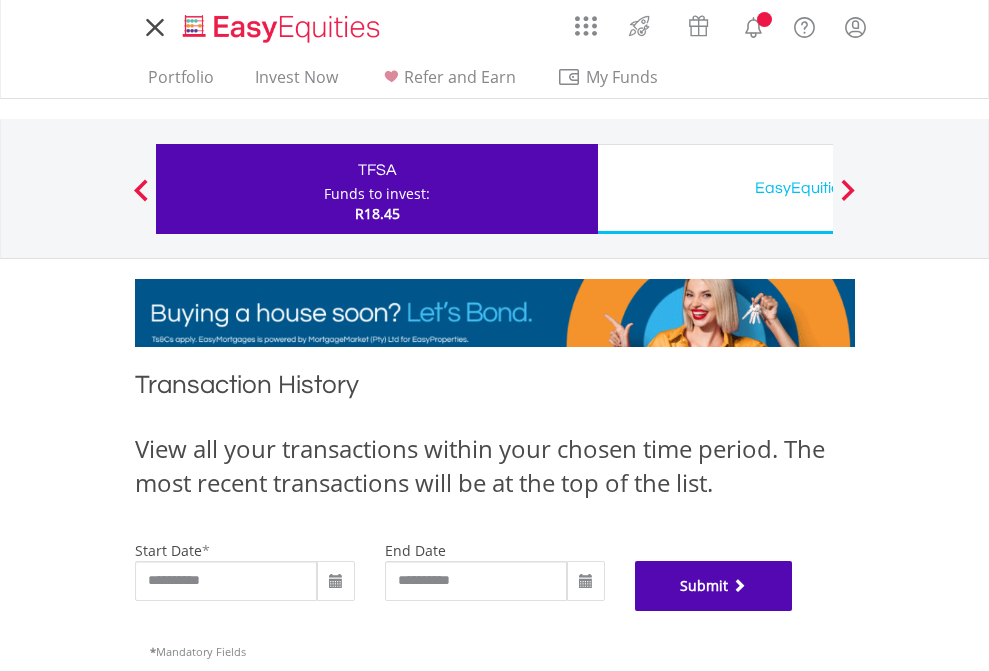 scroll, scrollTop: 811, scrollLeft: 0, axis: vertical 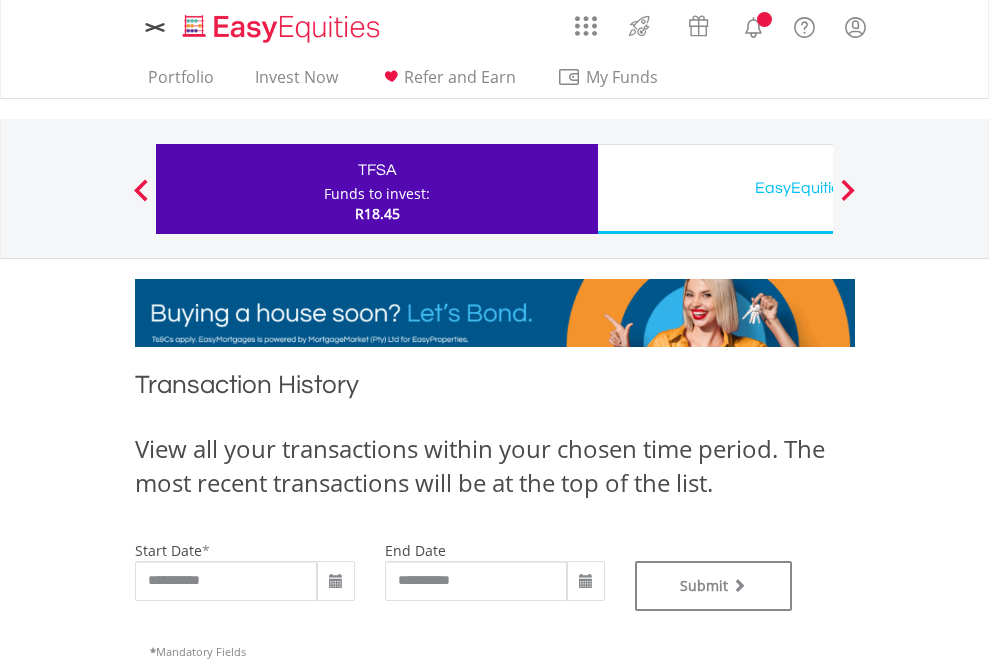 click on "EasyEquities USD" at bounding box center [818, 188] 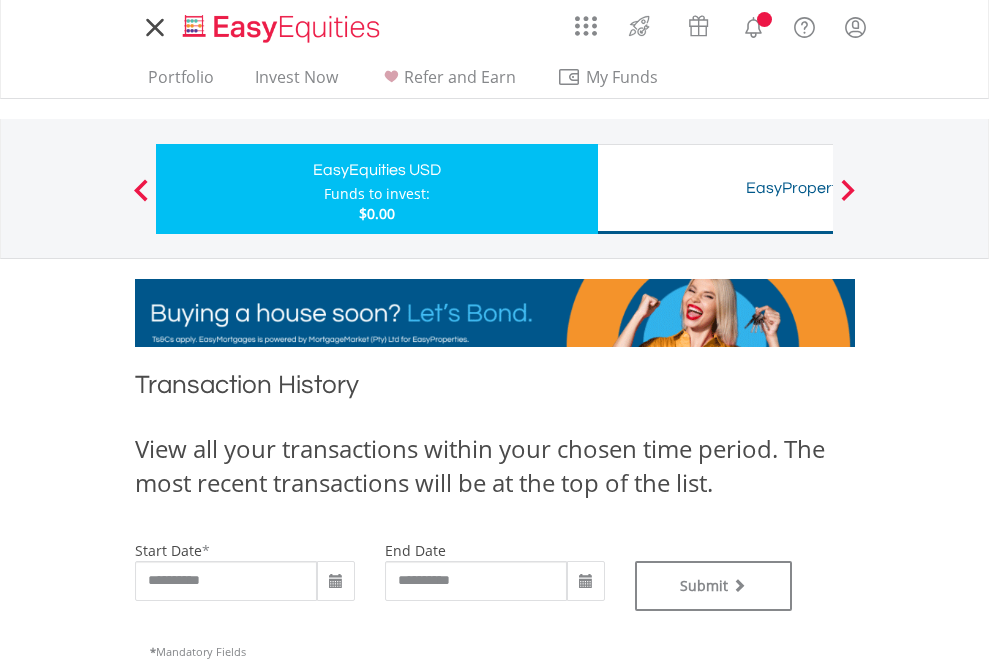 scroll, scrollTop: 0, scrollLeft: 0, axis: both 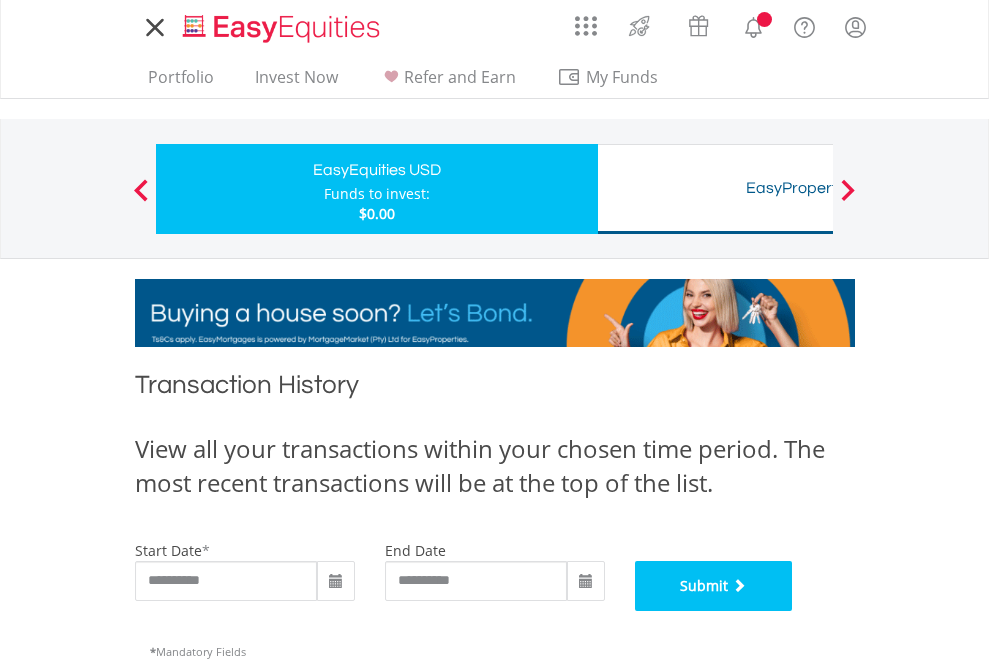 click on "Submit" at bounding box center [714, 586] 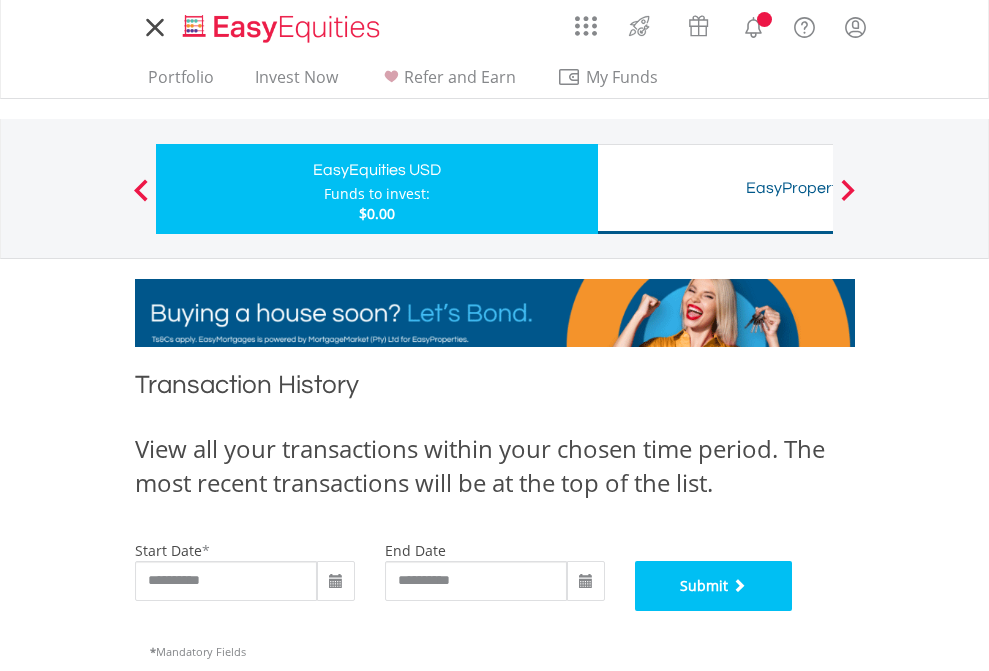 scroll, scrollTop: 811, scrollLeft: 0, axis: vertical 